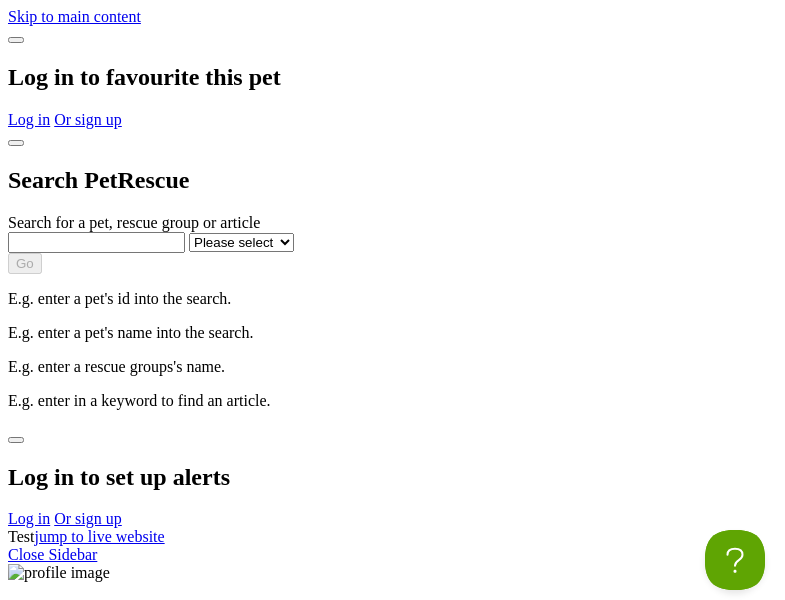 scroll, scrollTop: 0, scrollLeft: 0, axis: both 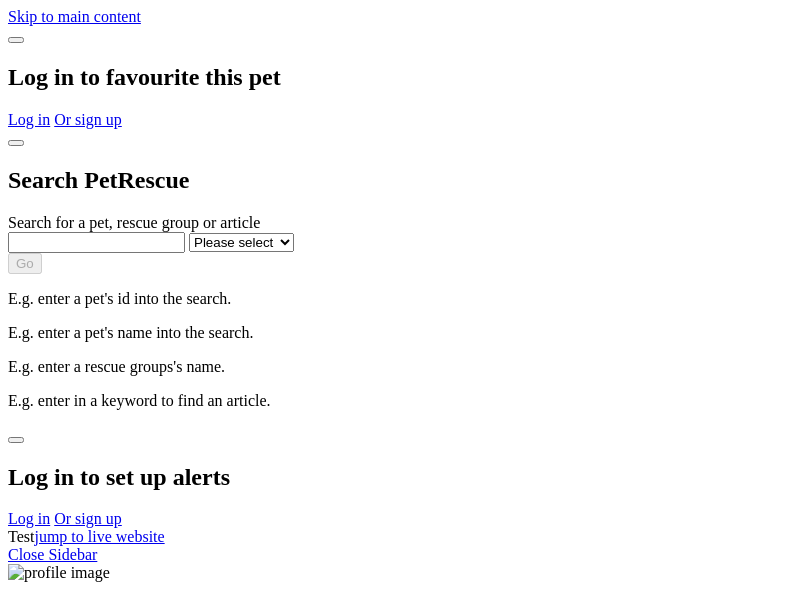 select 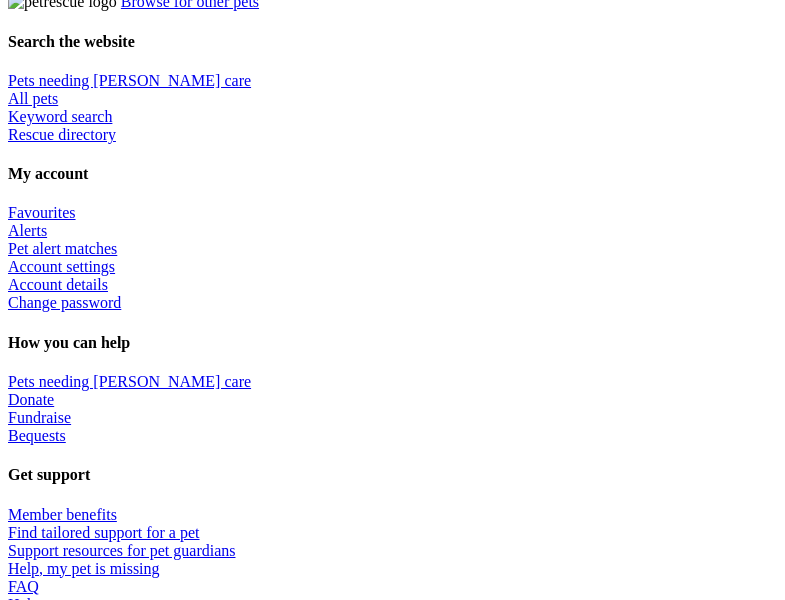 click at bounding box center [412, 2154] 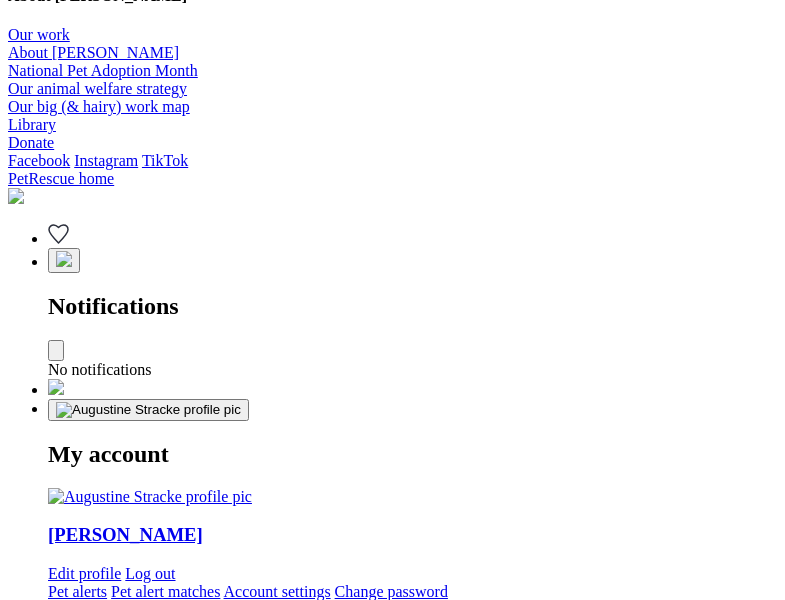 click at bounding box center [335, 2251] 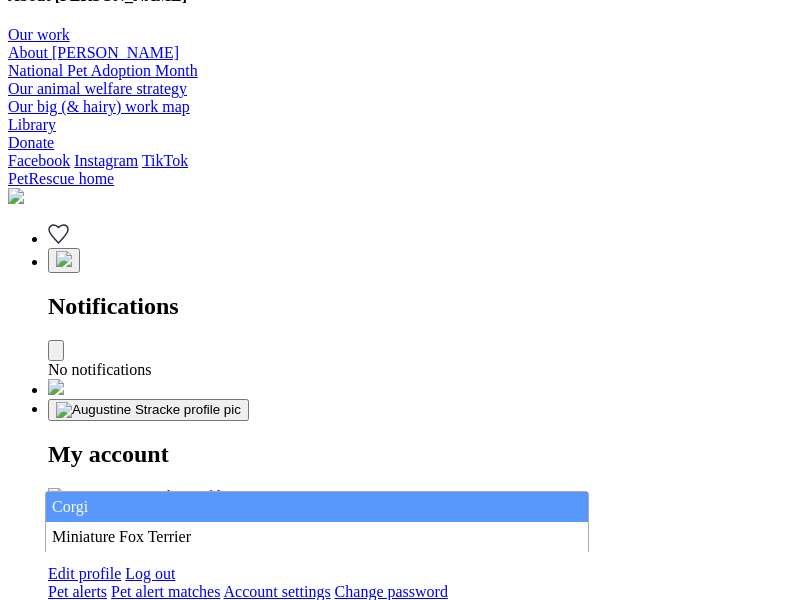 type on "Corgi" 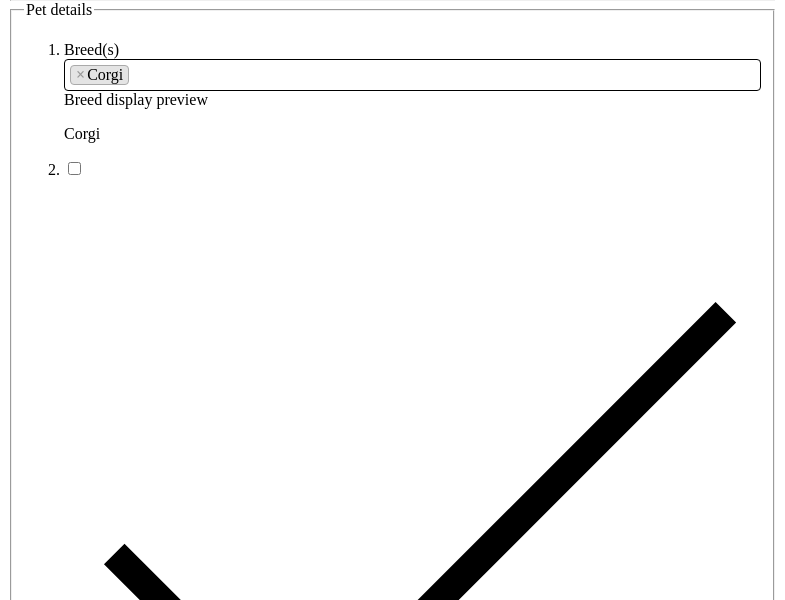 click at bounding box center [293, 6344] 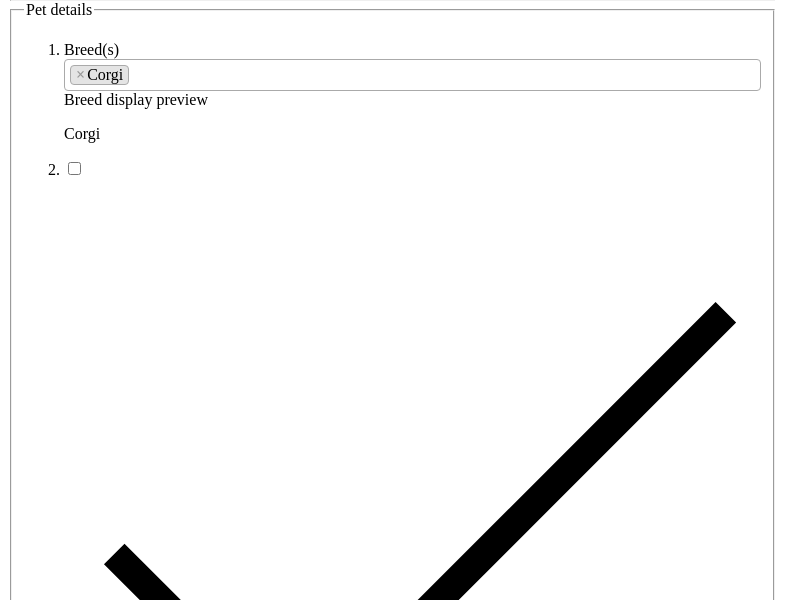 type on "Sagaponack Seaside22, [GEOGRAPHIC_DATA], 5291" 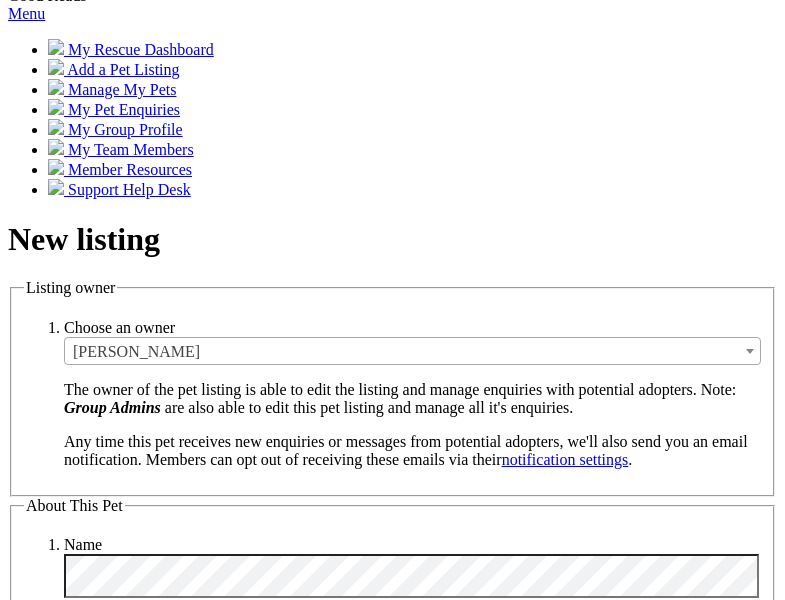click on "Small" at bounding box center (138, 5335) 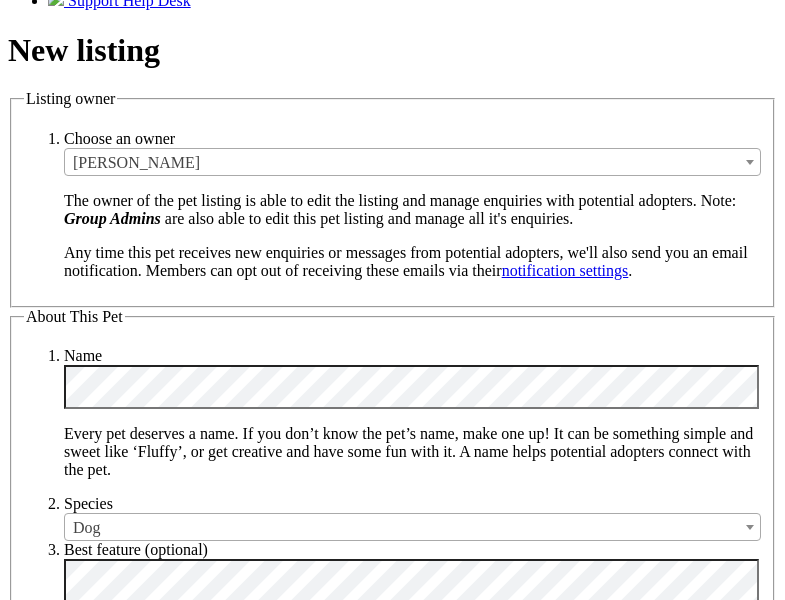 click on "Yes" at bounding box center [131, 6454] 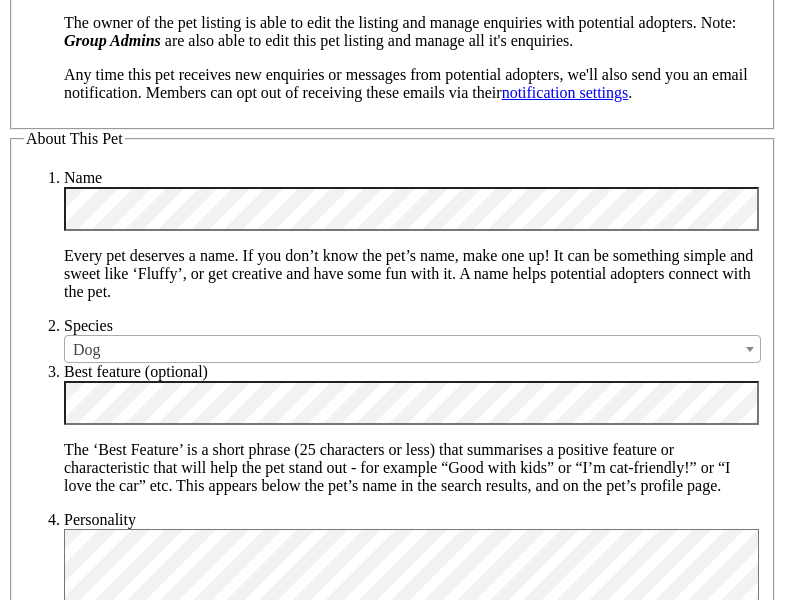 click on "Yes" at bounding box center (131, 6416) 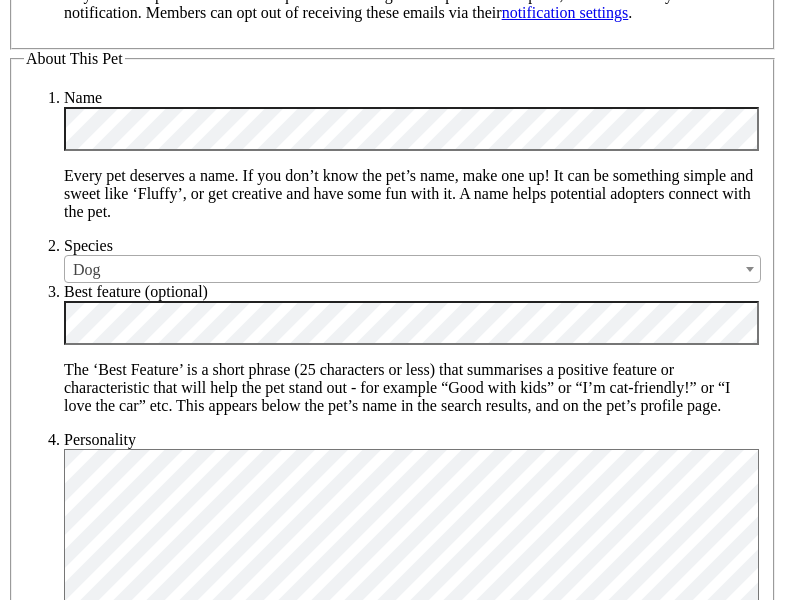 click on "Yes" at bounding box center [131, 6475] 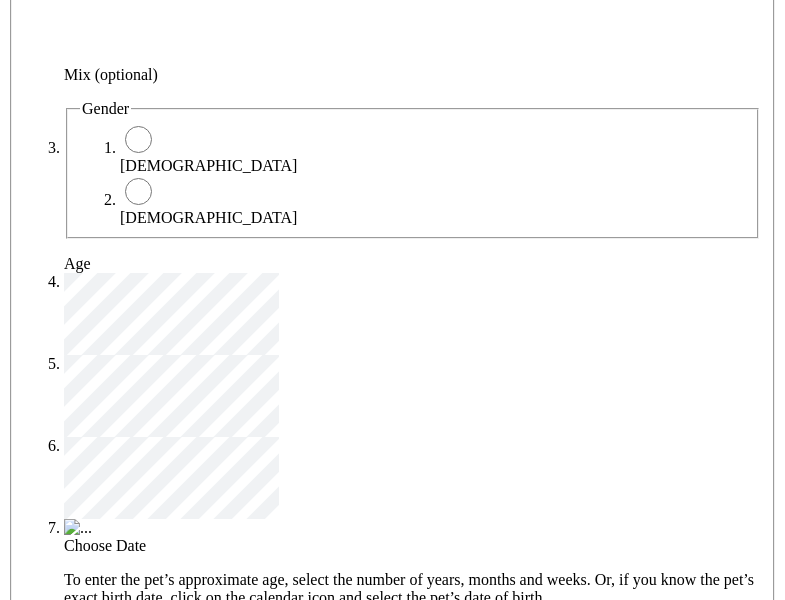type on "14FEO934M45O193" 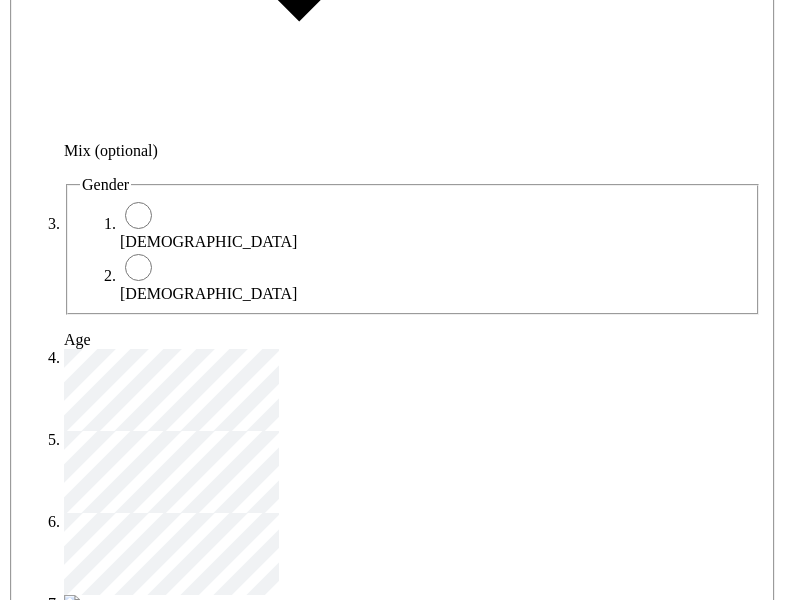 click on "No" at bounding box center (130, 4885) 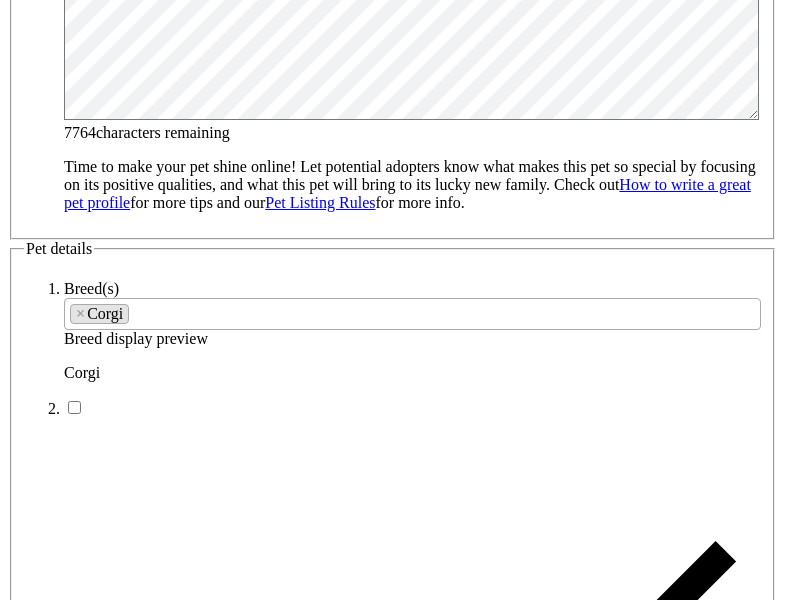 click on "SA" at bounding box center (90, 10336) 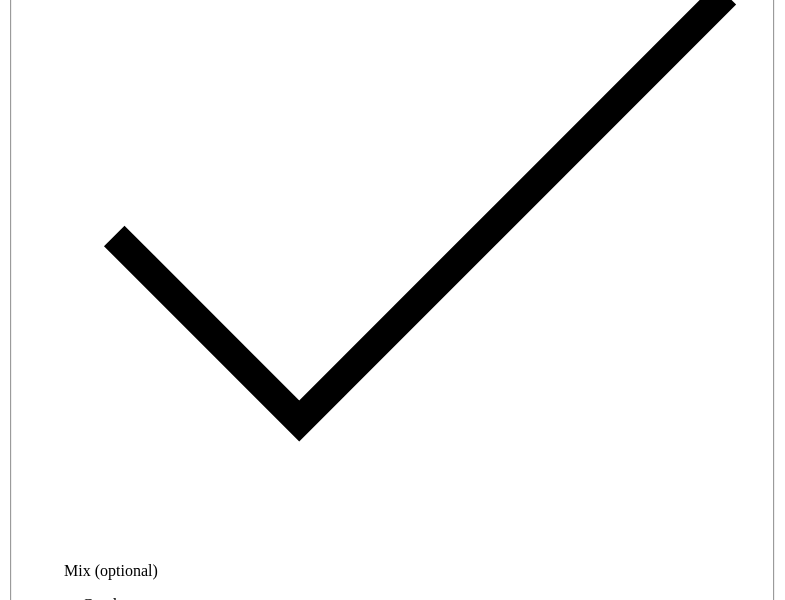 click on "Email" at bounding box center (139, 17536) 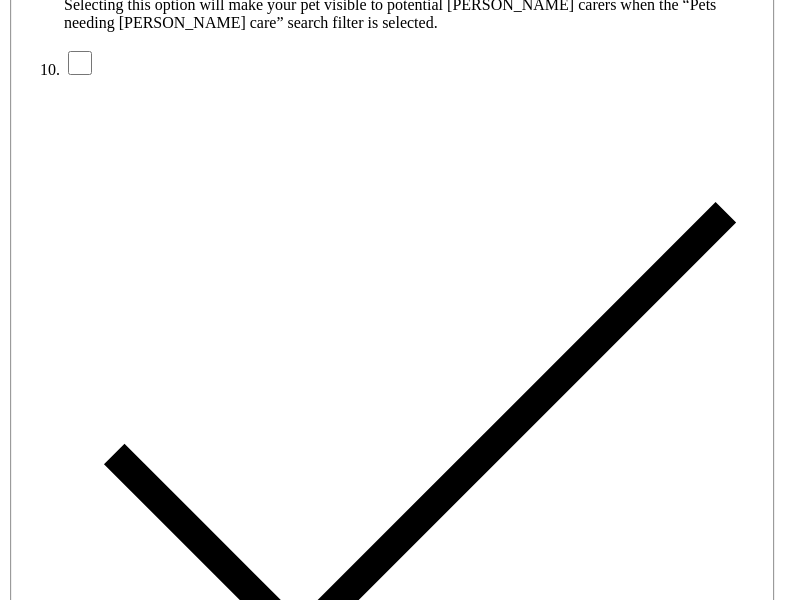 click on "Create Listing" at bounding box center [113, 15870] 